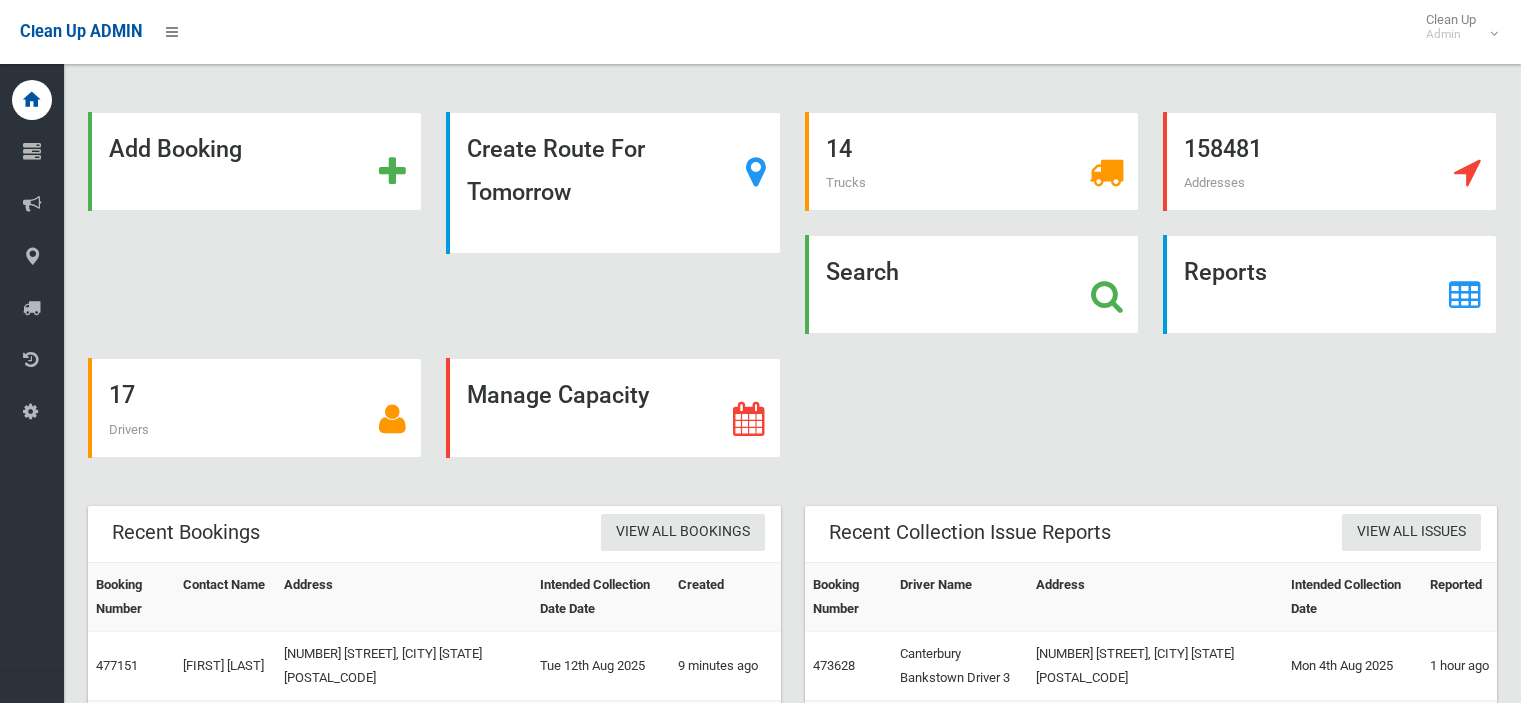 scroll, scrollTop: 0, scrollLeft: 0, axis: both 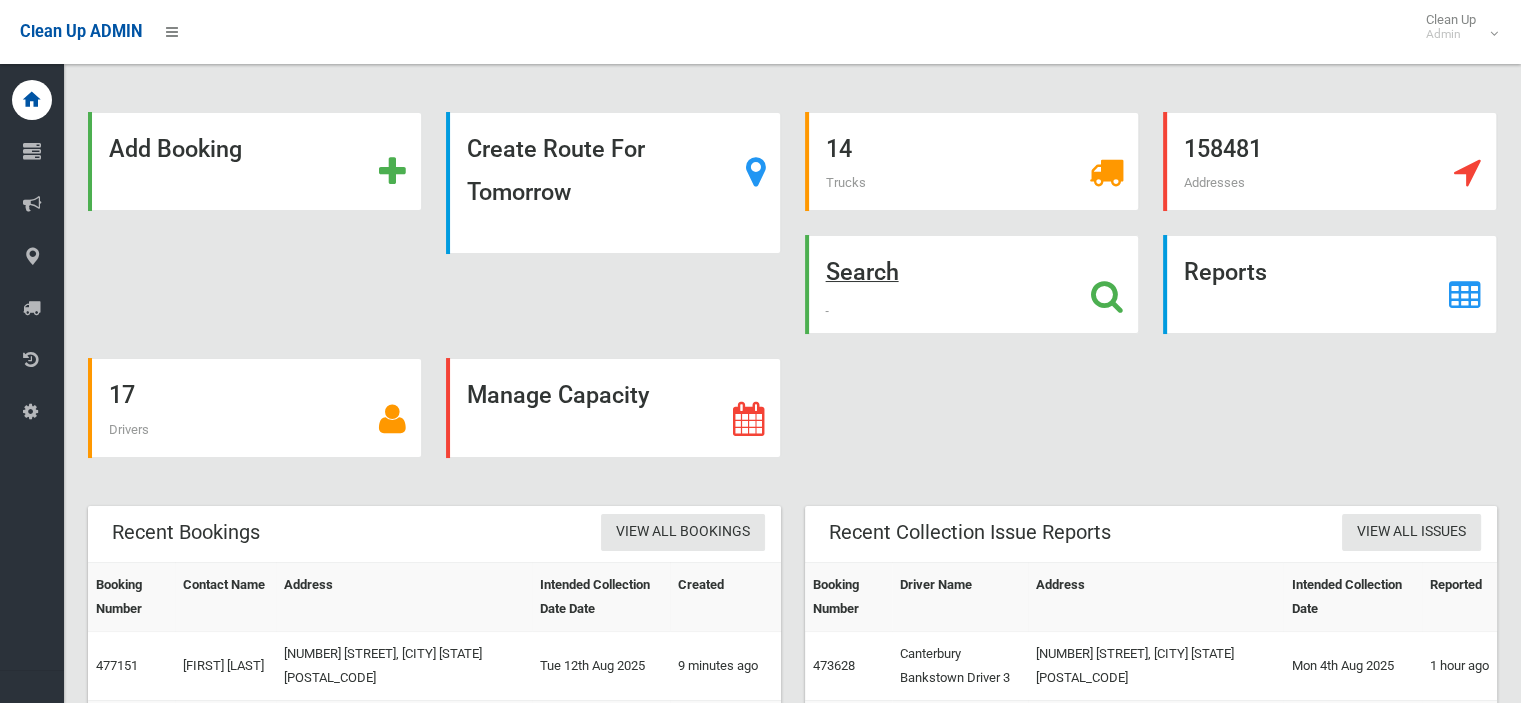 click on "Search" at bounding box center (862, 272) 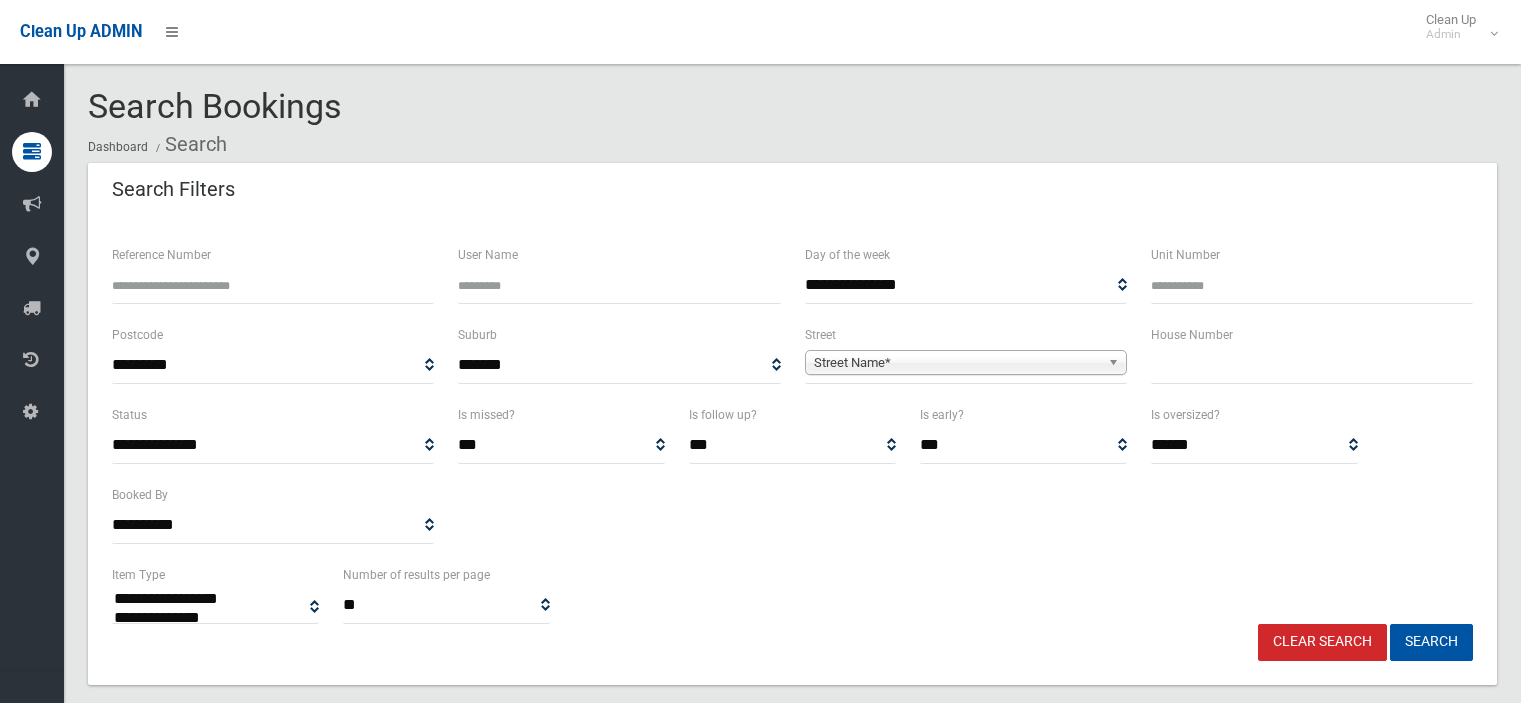 select 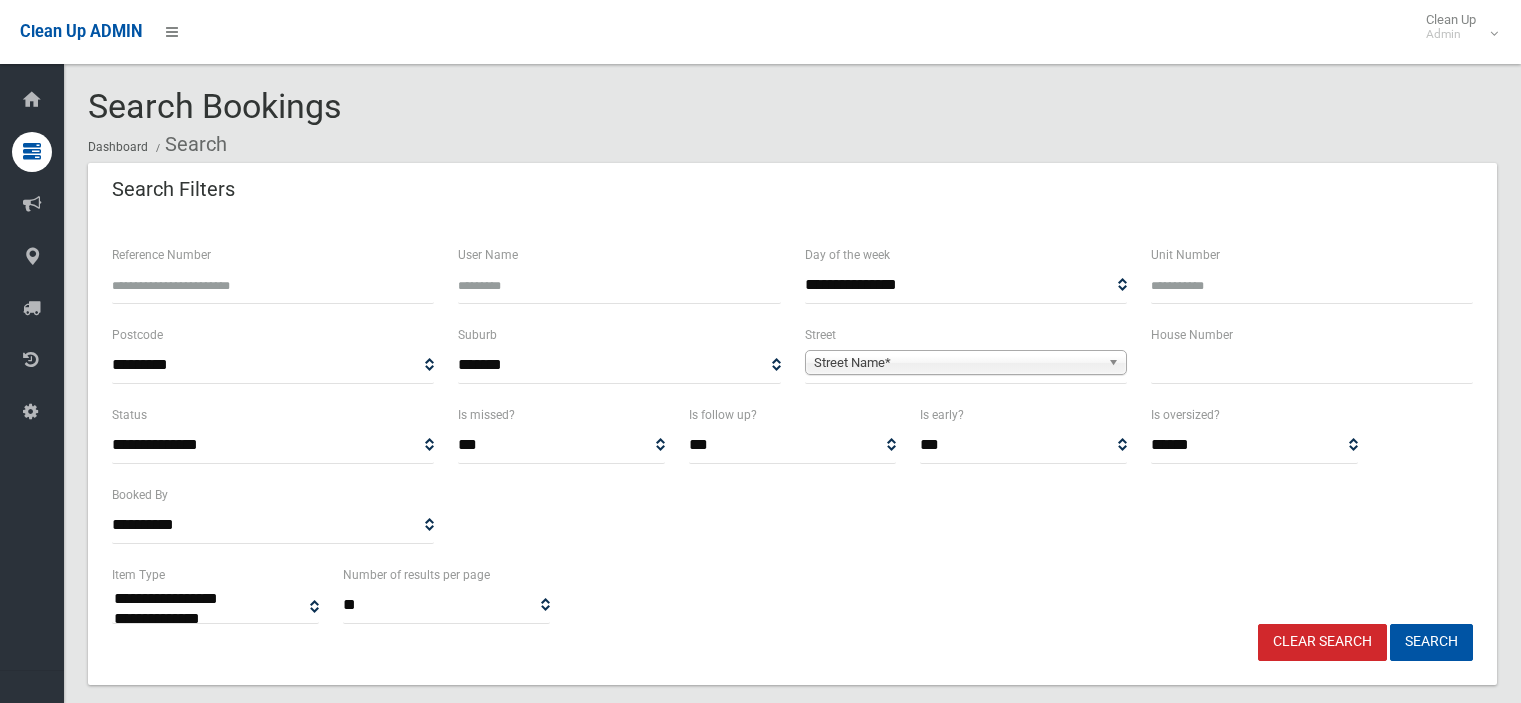 scroll, scrollTop: 0, scrollLeft: 0, axis: both 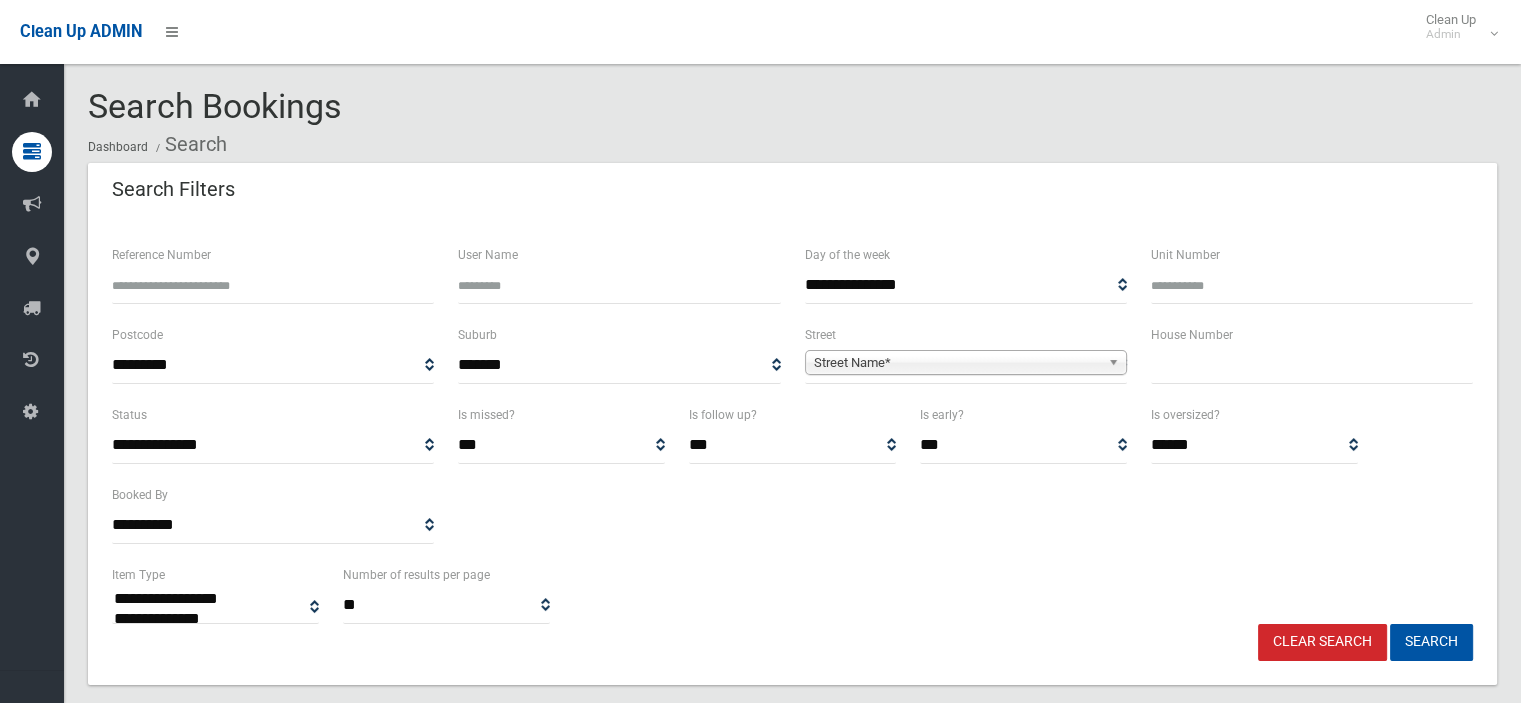 click on "Reference Number" at bounding box center [273, 285] 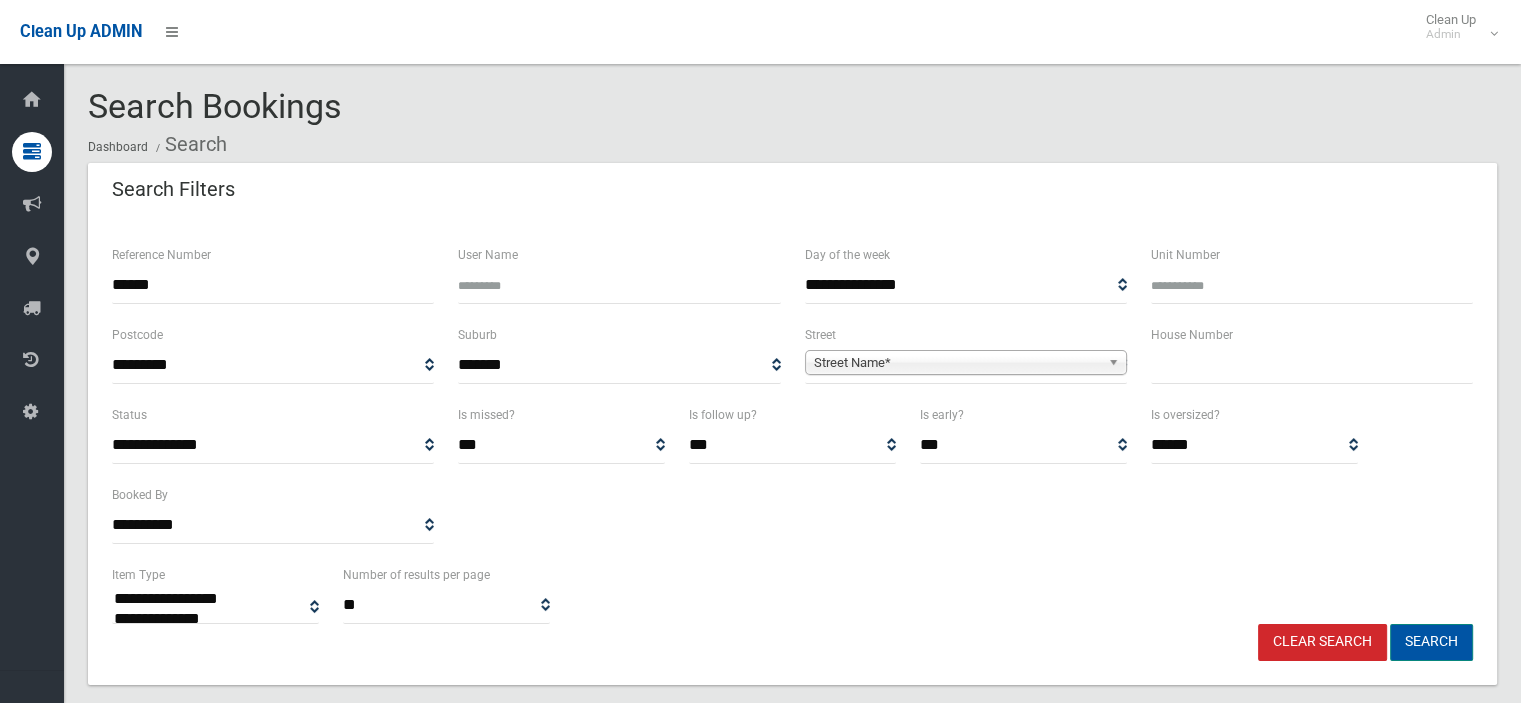 type on "******" 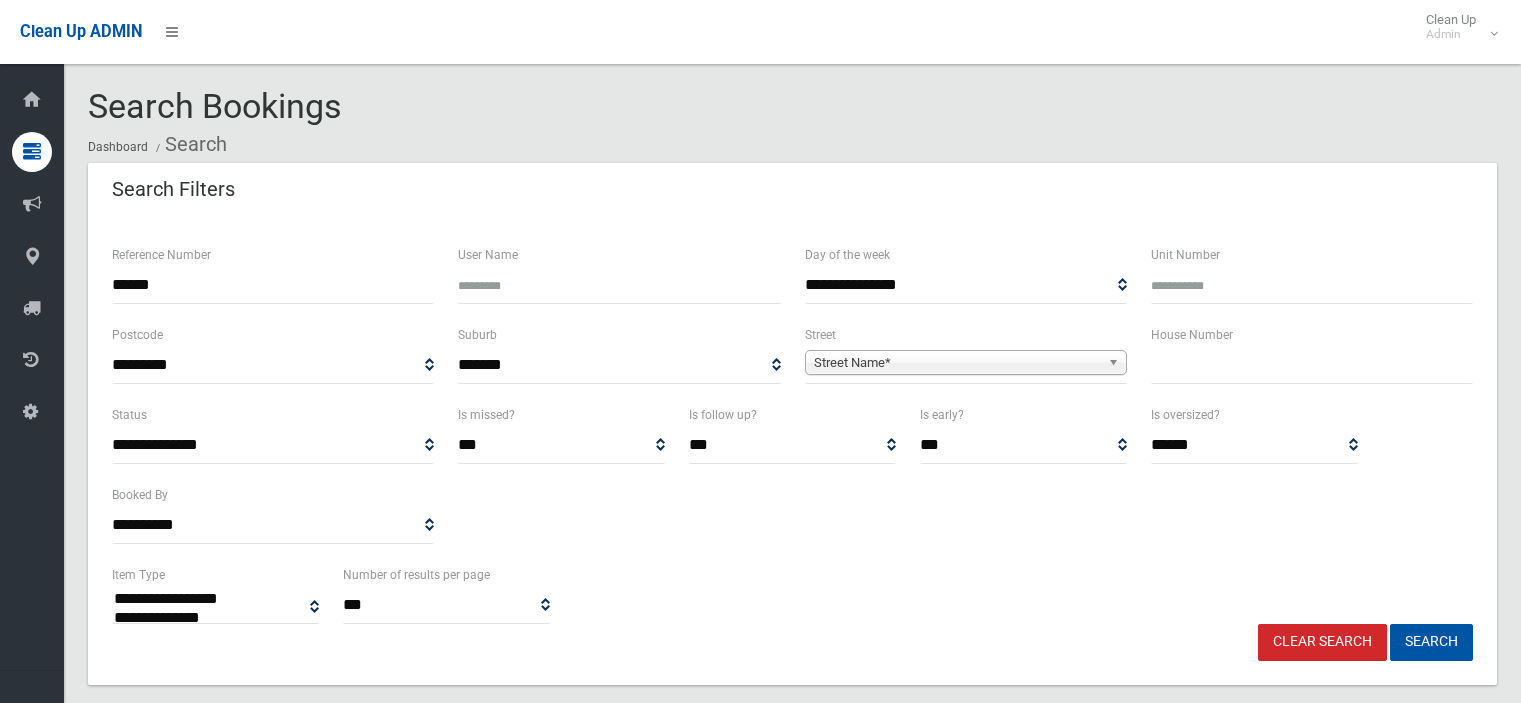 select 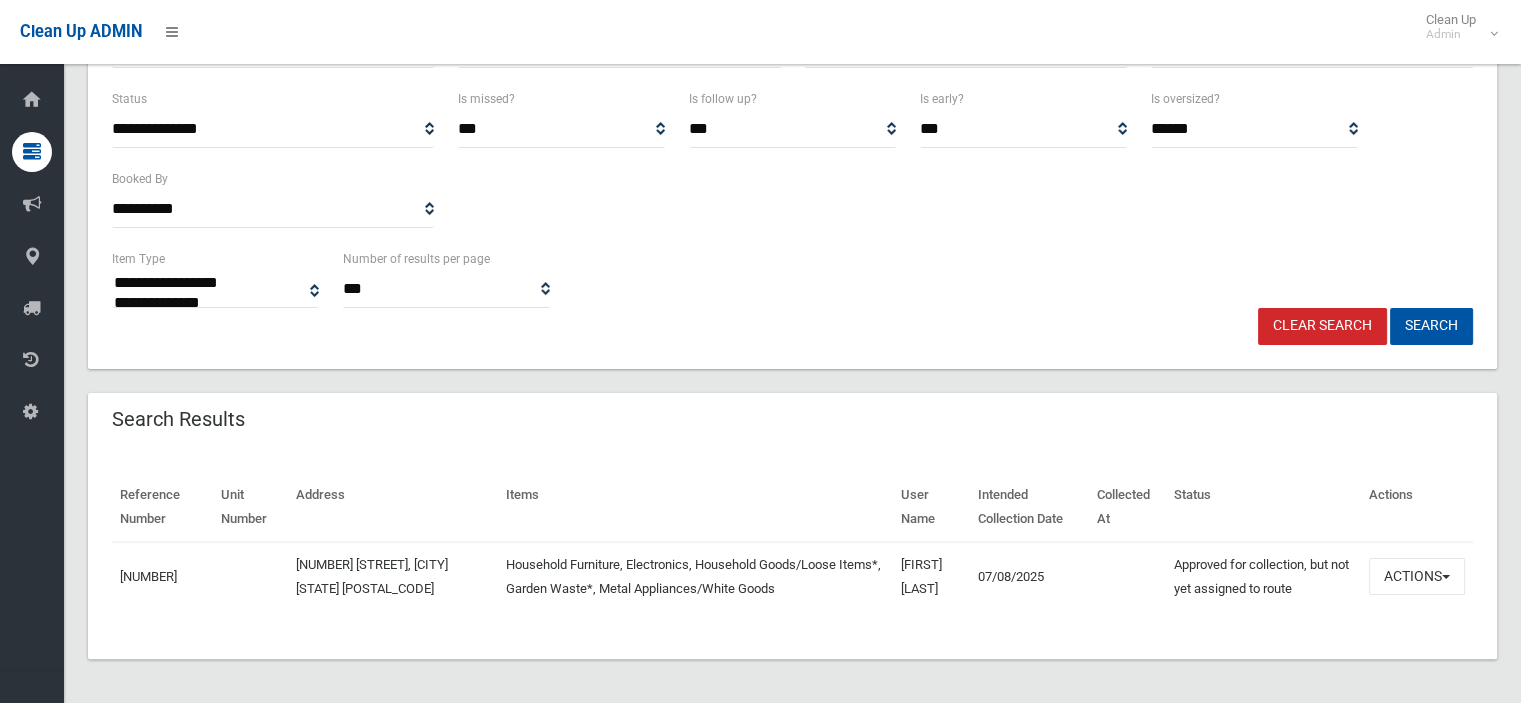 scroll, scrollTop: 318, scrollLeft: 0, axis: vertical 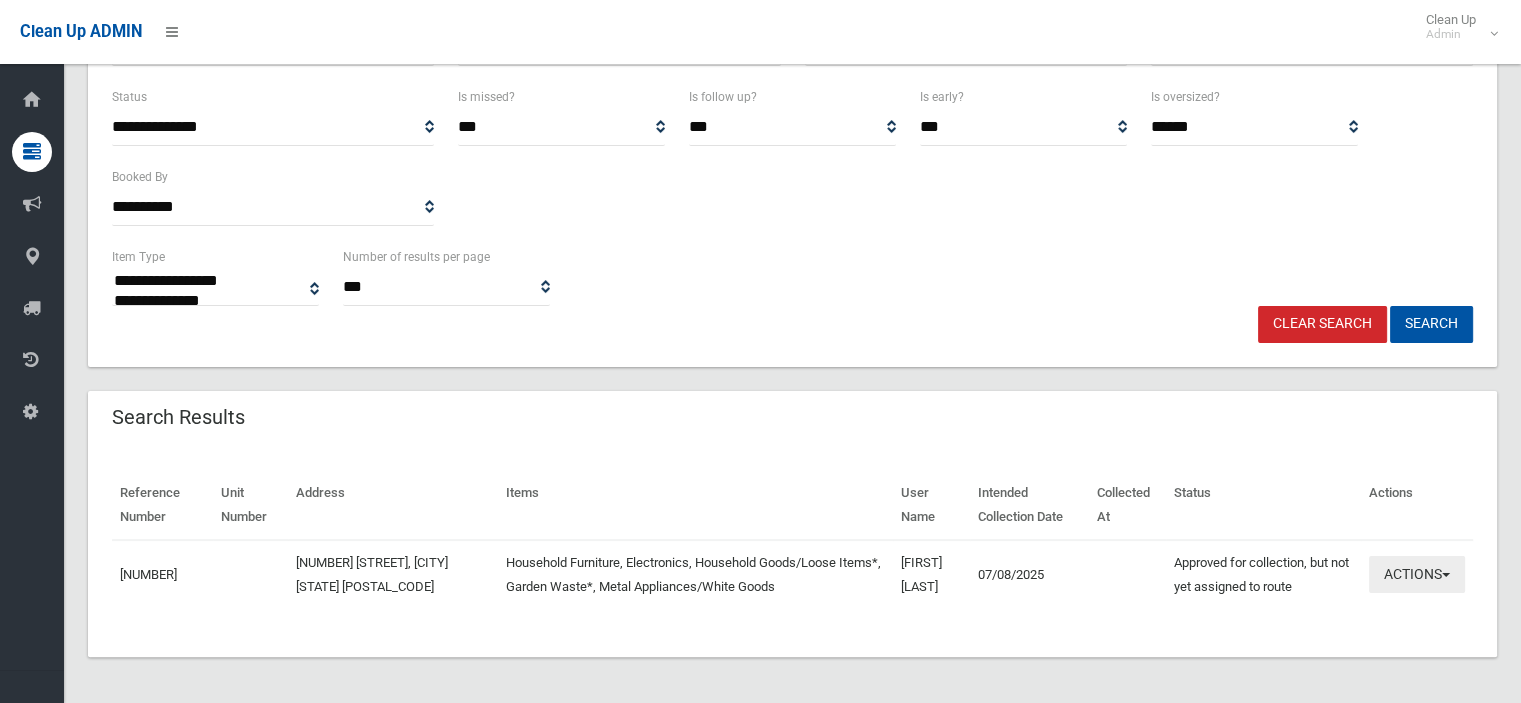 click on "Actions" at bounding box center [1417, 574] 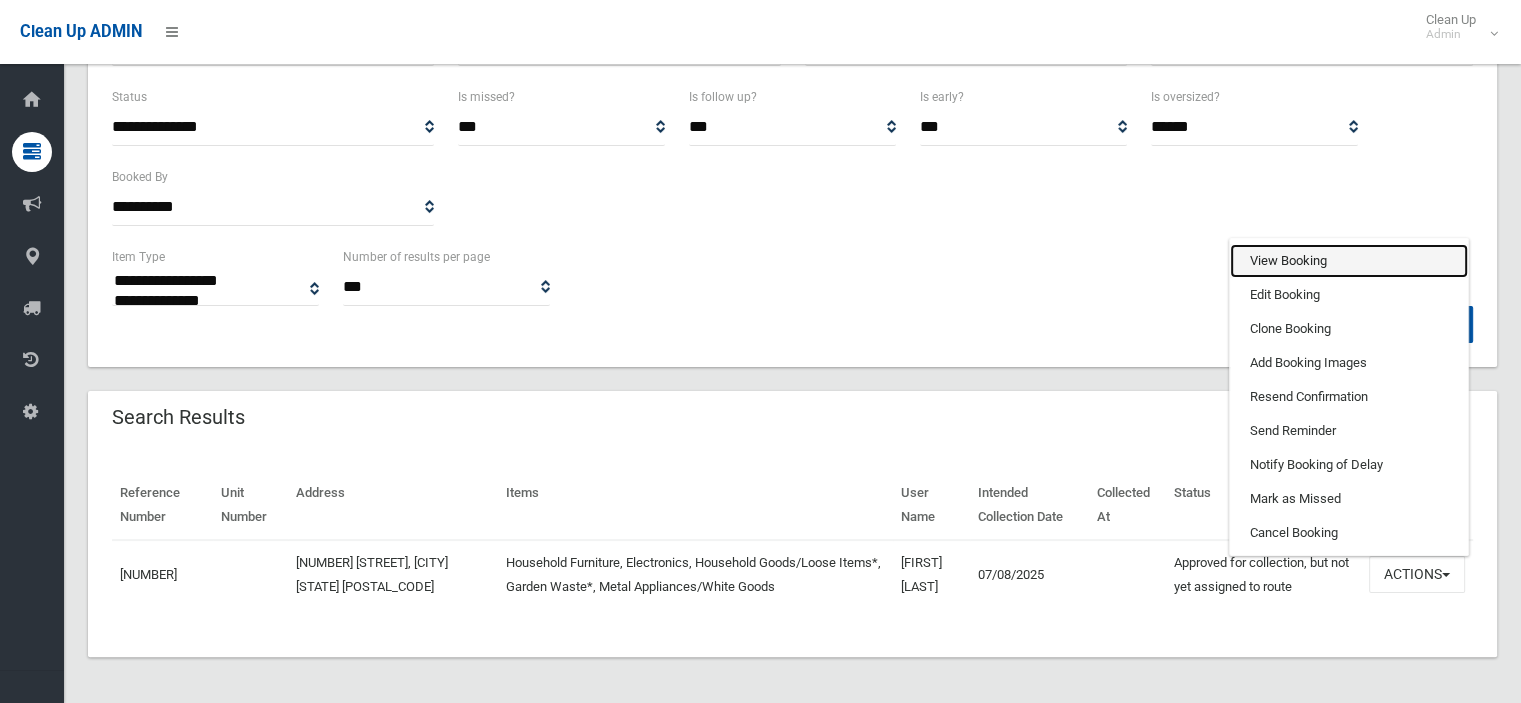 click on "View Booking" at bounding box center (1349, 261) 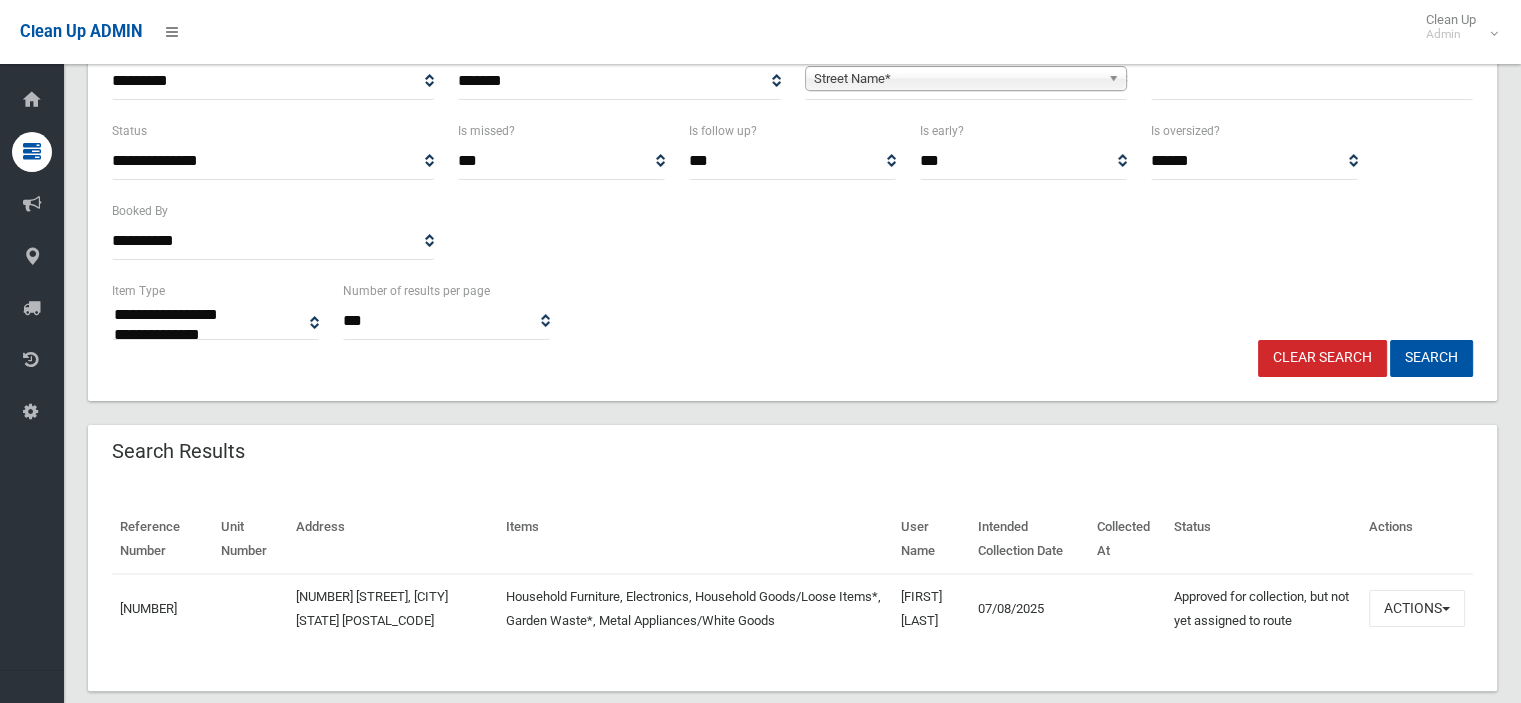 scroll, scrollTop: 318, scrollLeft: 0, axis: vertical 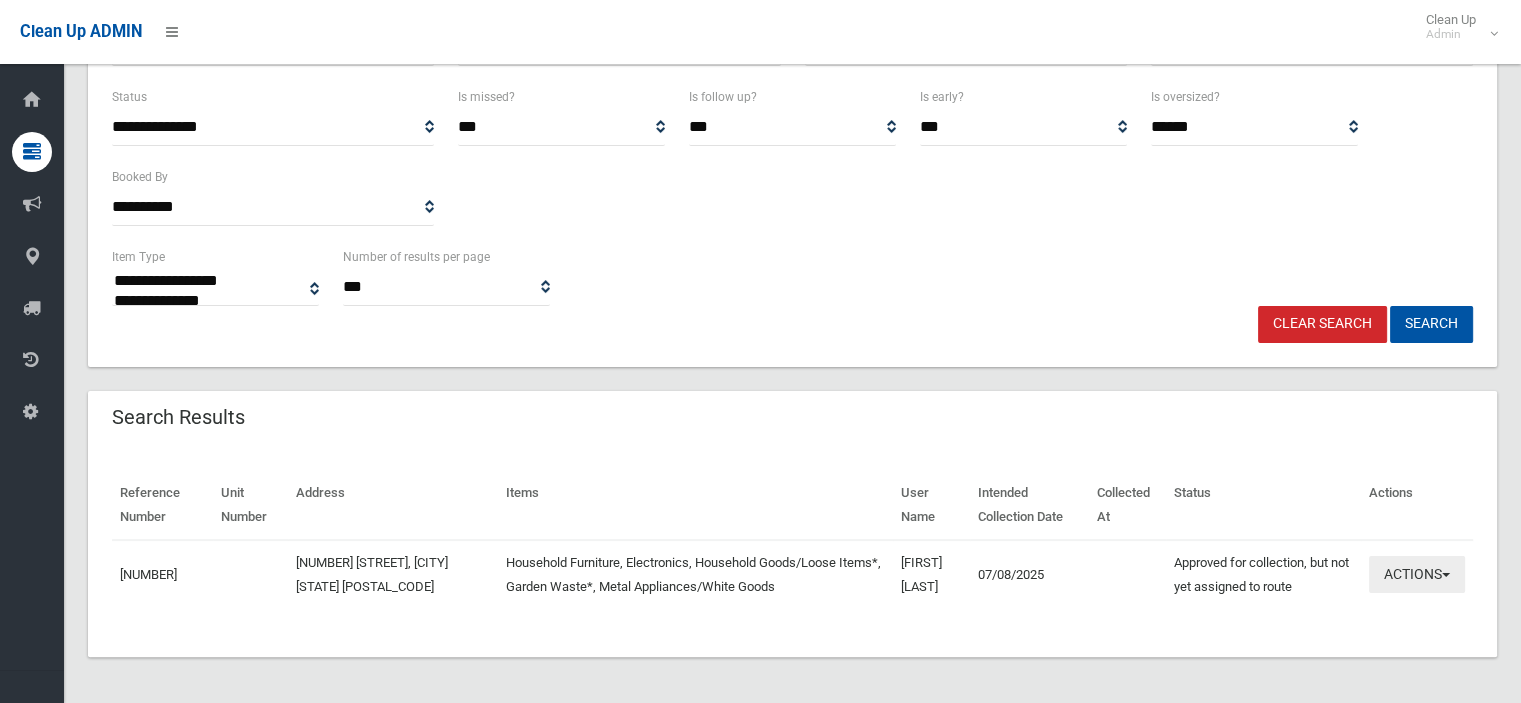 click on "Actions" at bounding box center (1417, 574) 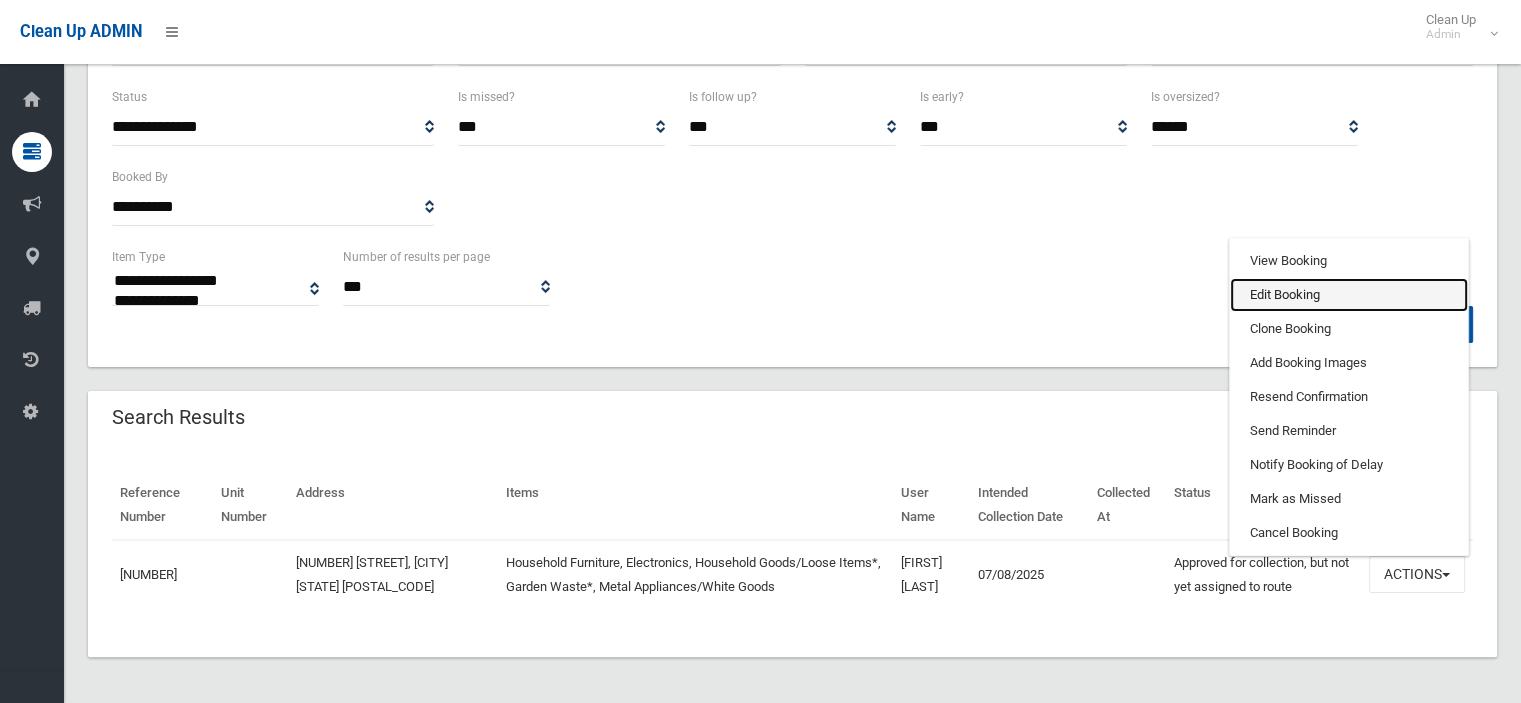 click on "Edit Booking" at bounding box center (1349, 295) 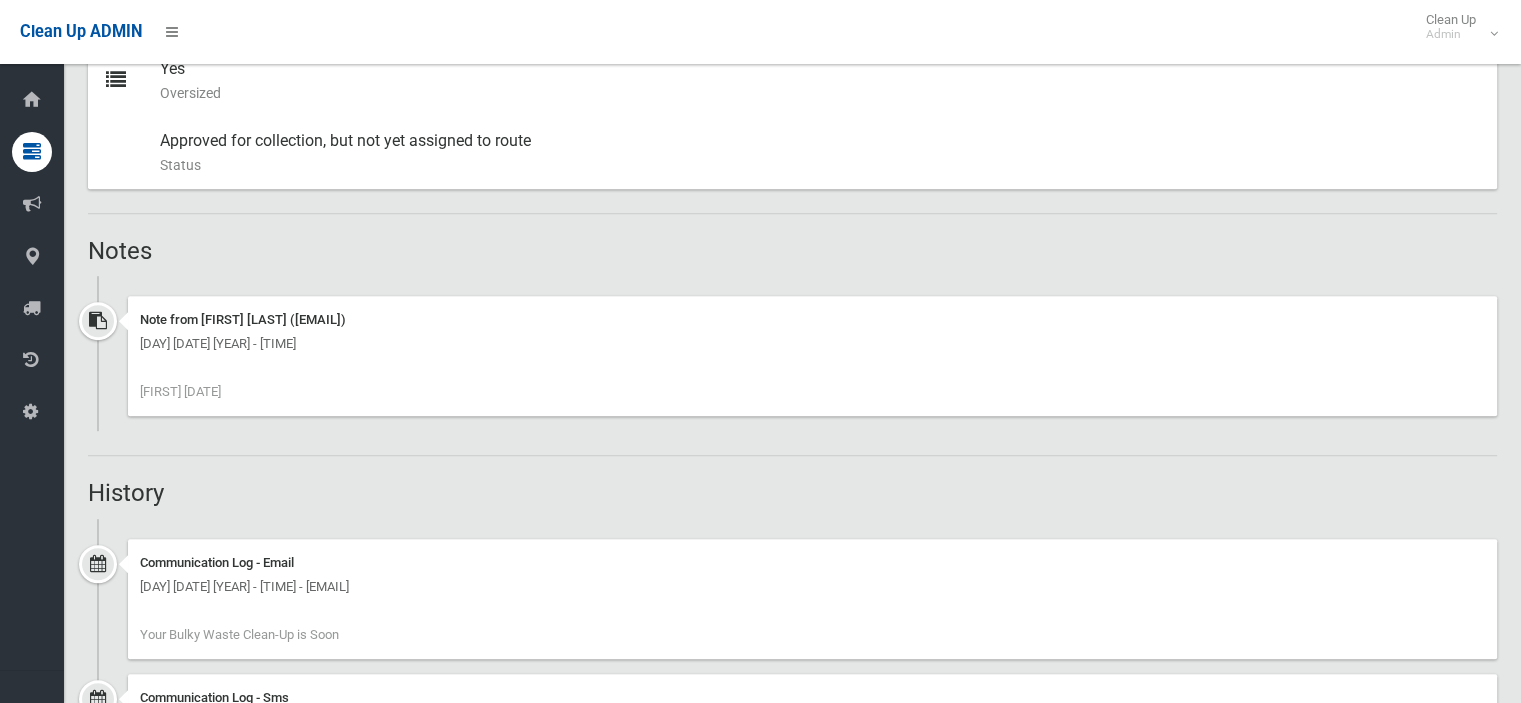 scroll, scrollTop: 1300, scrollLeft: 0, axis: vertical 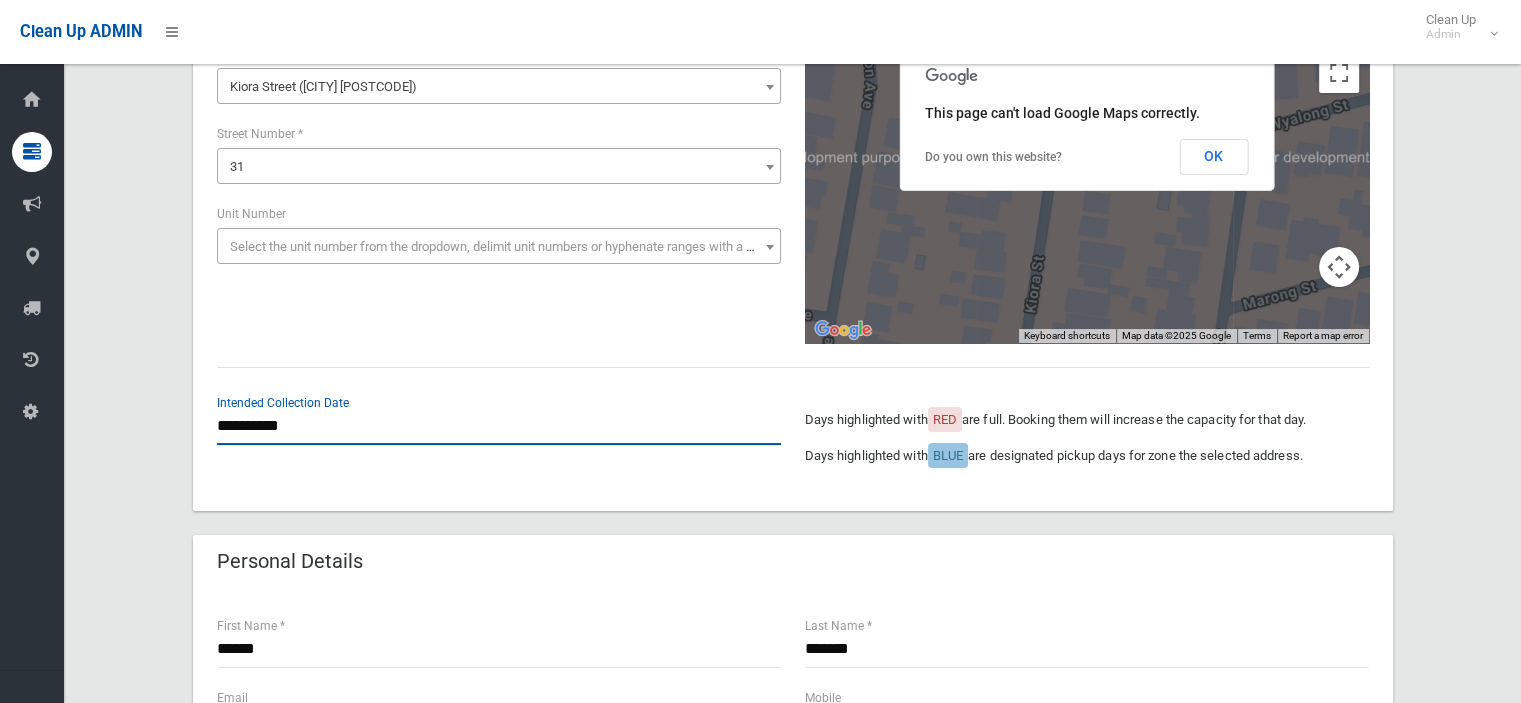 click on "**********" at bounding box center [499, 426] 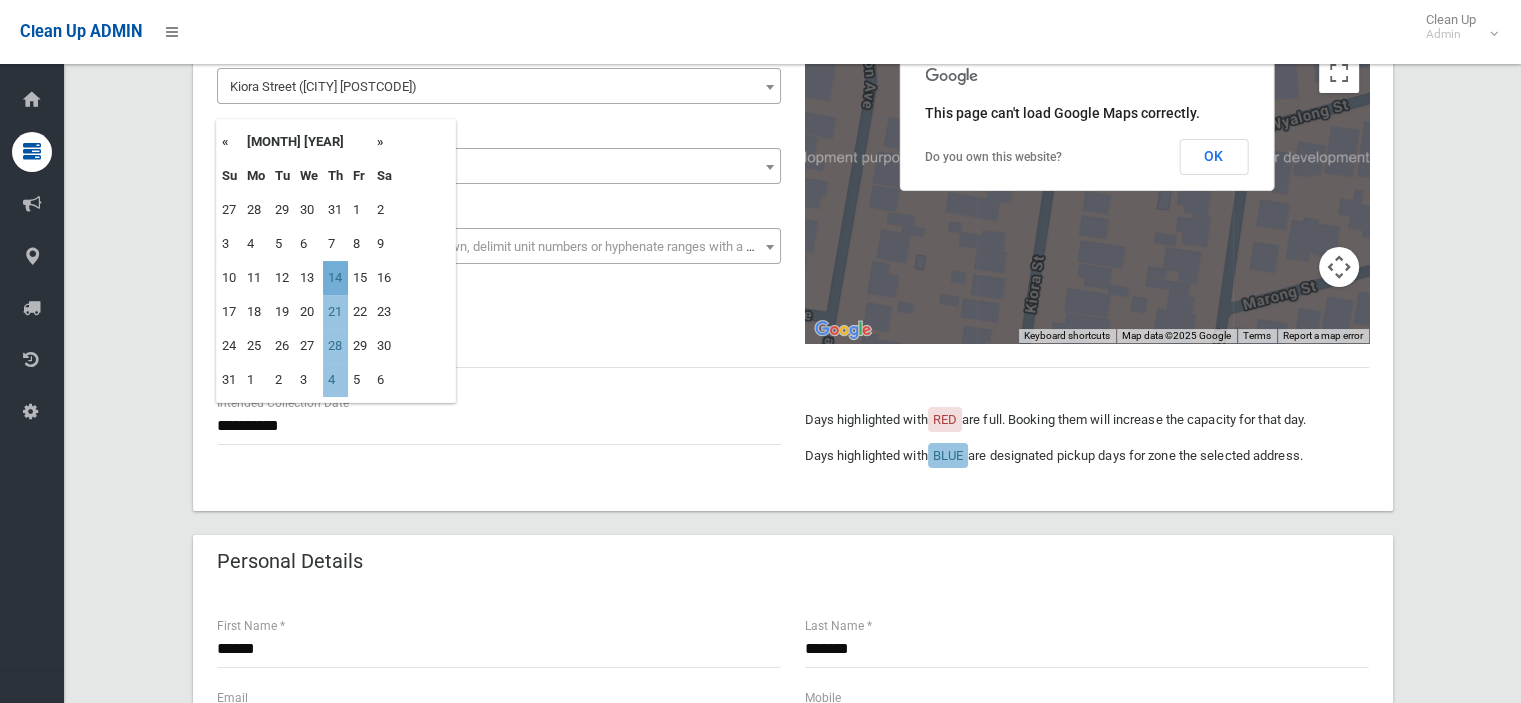 click on "14" at bounding box center [335, 278] 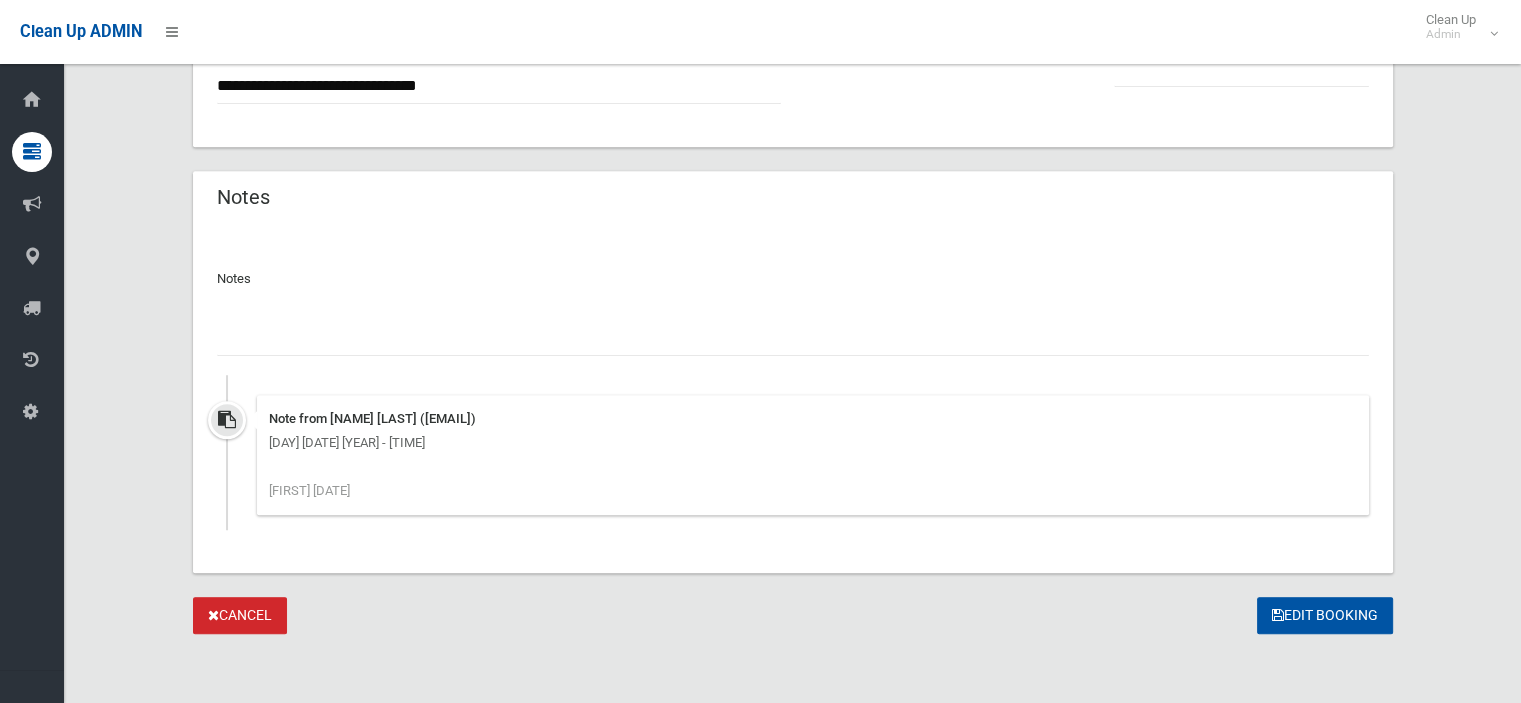 scroll, scrollTop: 1448, scrollLeft: 0, axis: vertical 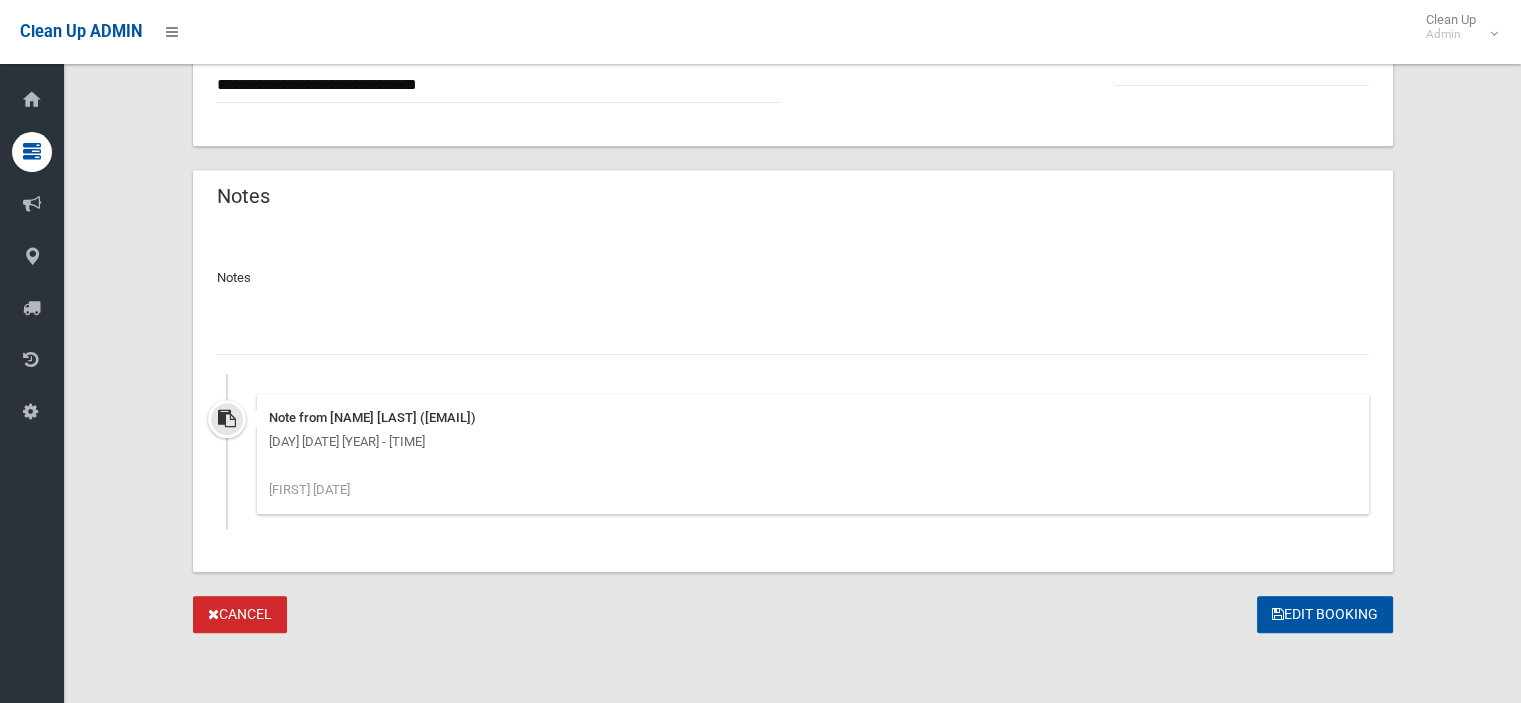click at bounding box center [793, 336] 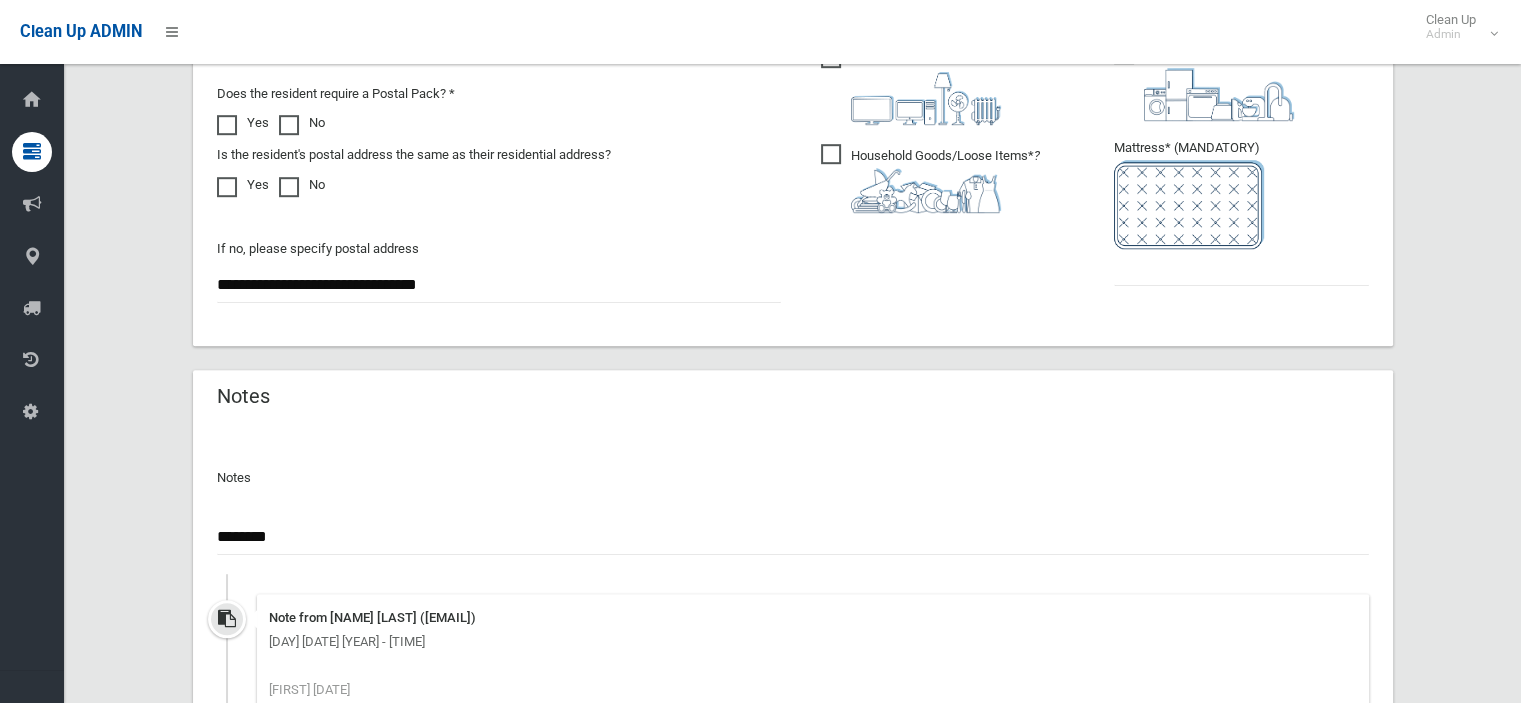 scroll, scrollTop: 1148, scrollLeft: 0, axis: vertical 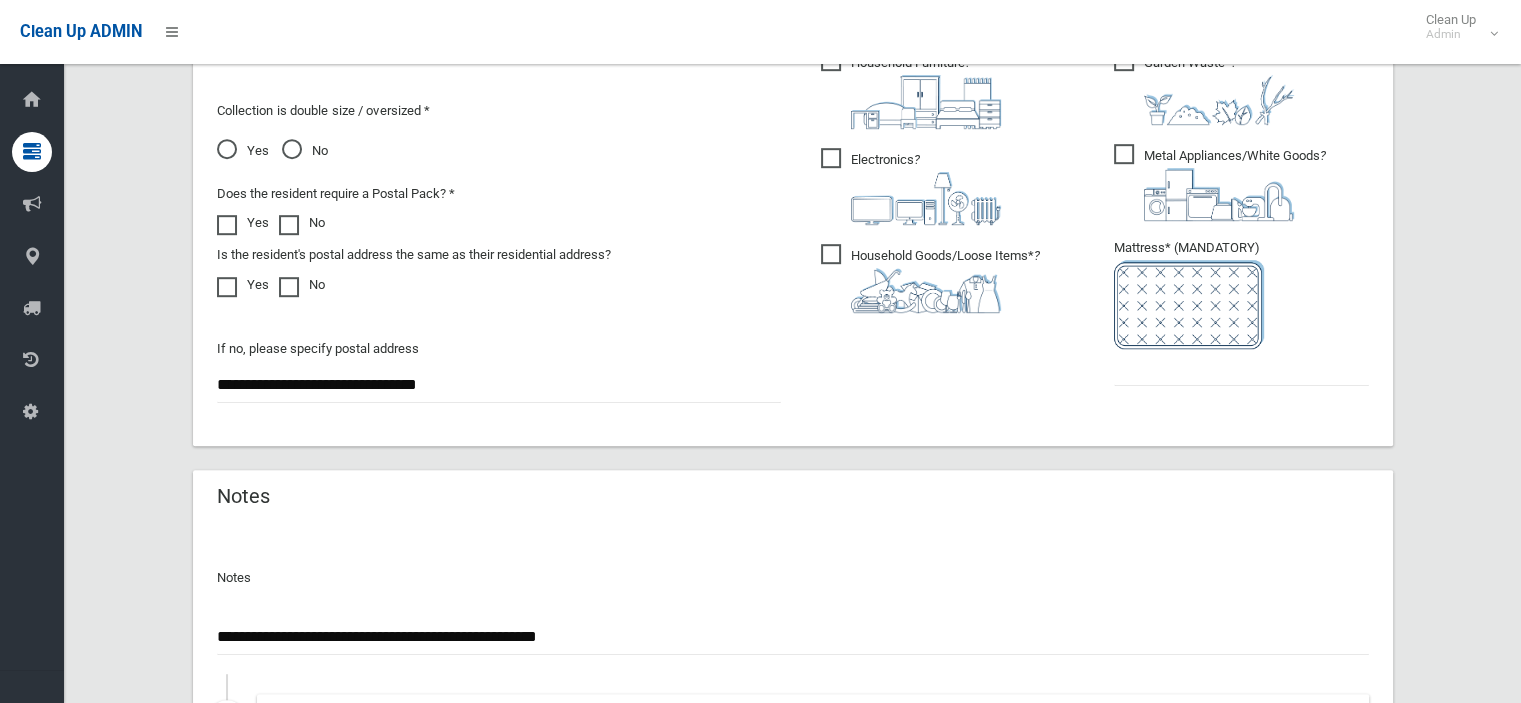 type on "**********" 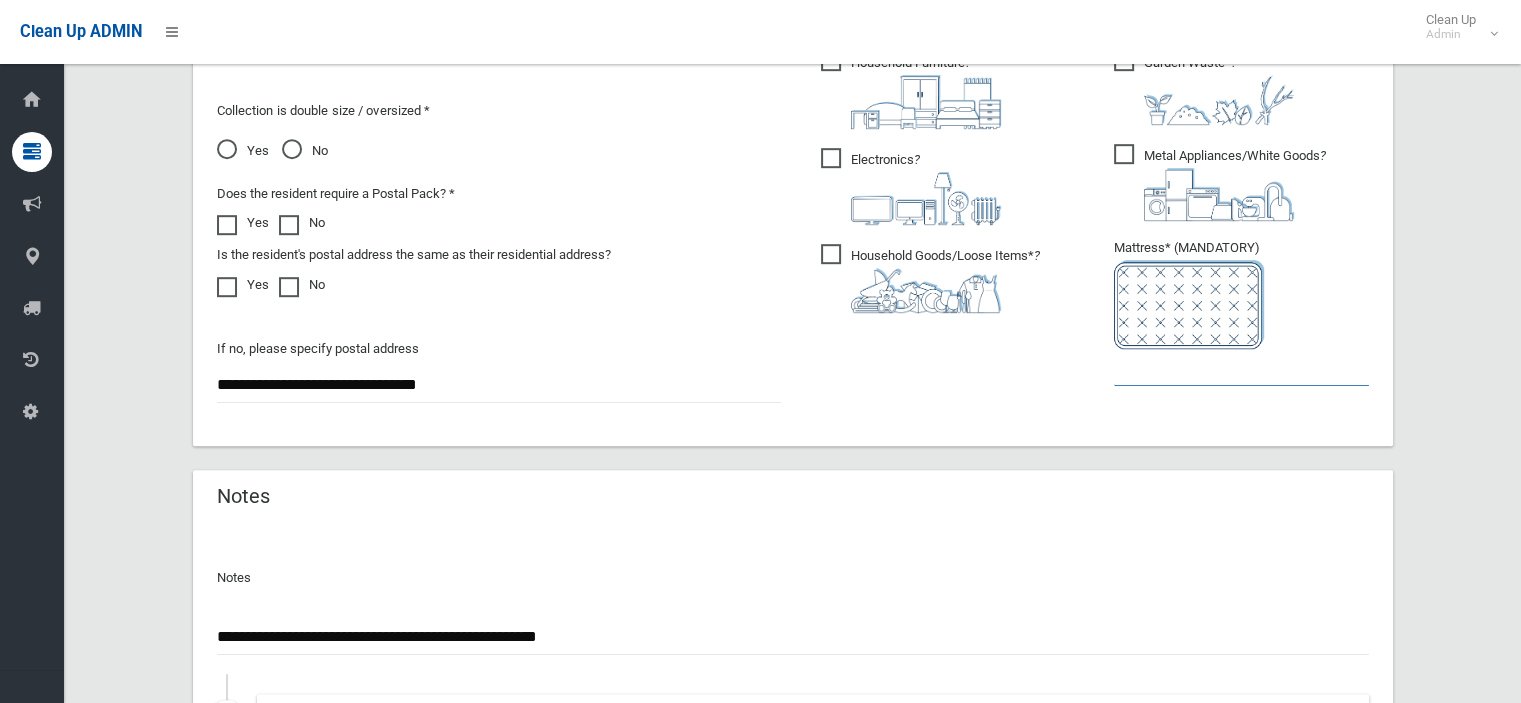 click at bounding box center (1241, 367) 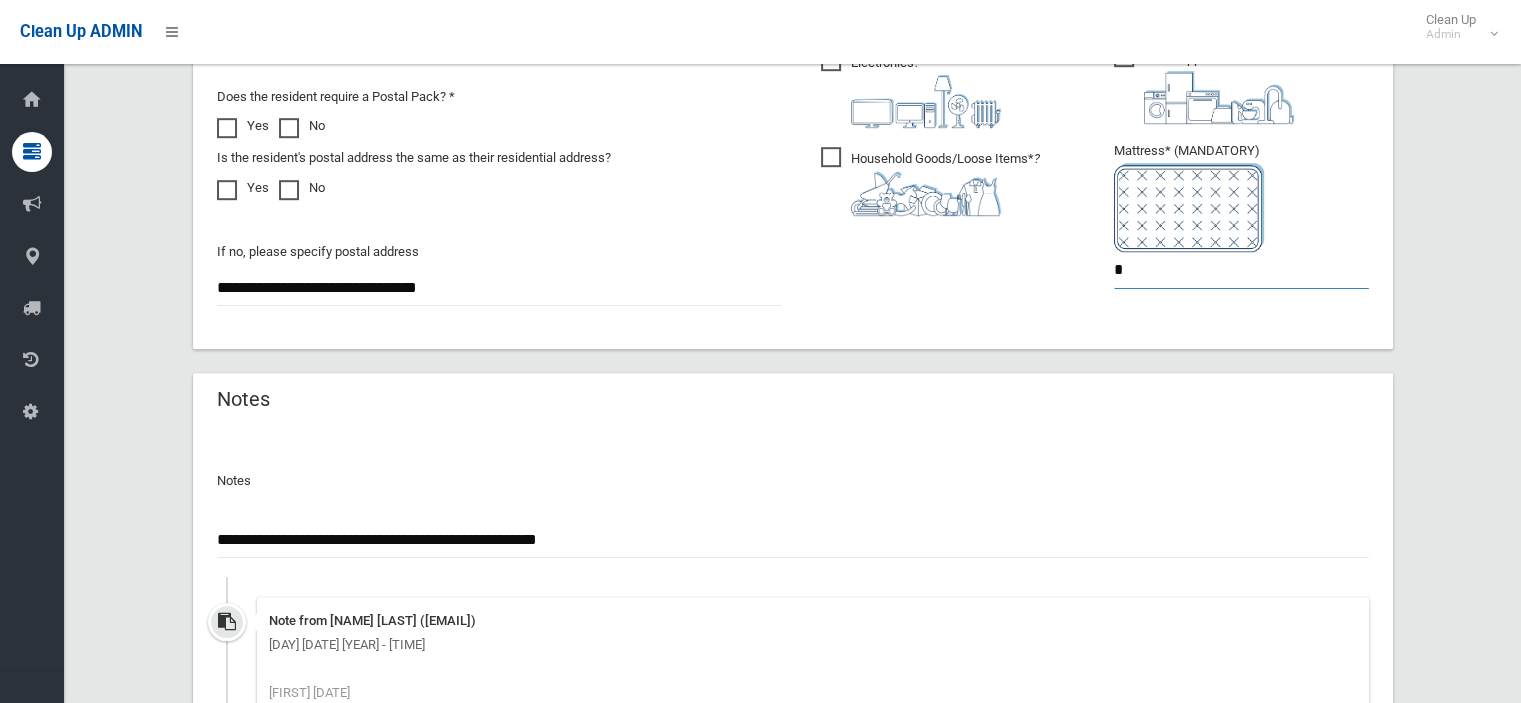 scroll, scrollTop: 1448, scrollLeft: 0, axis: vertical 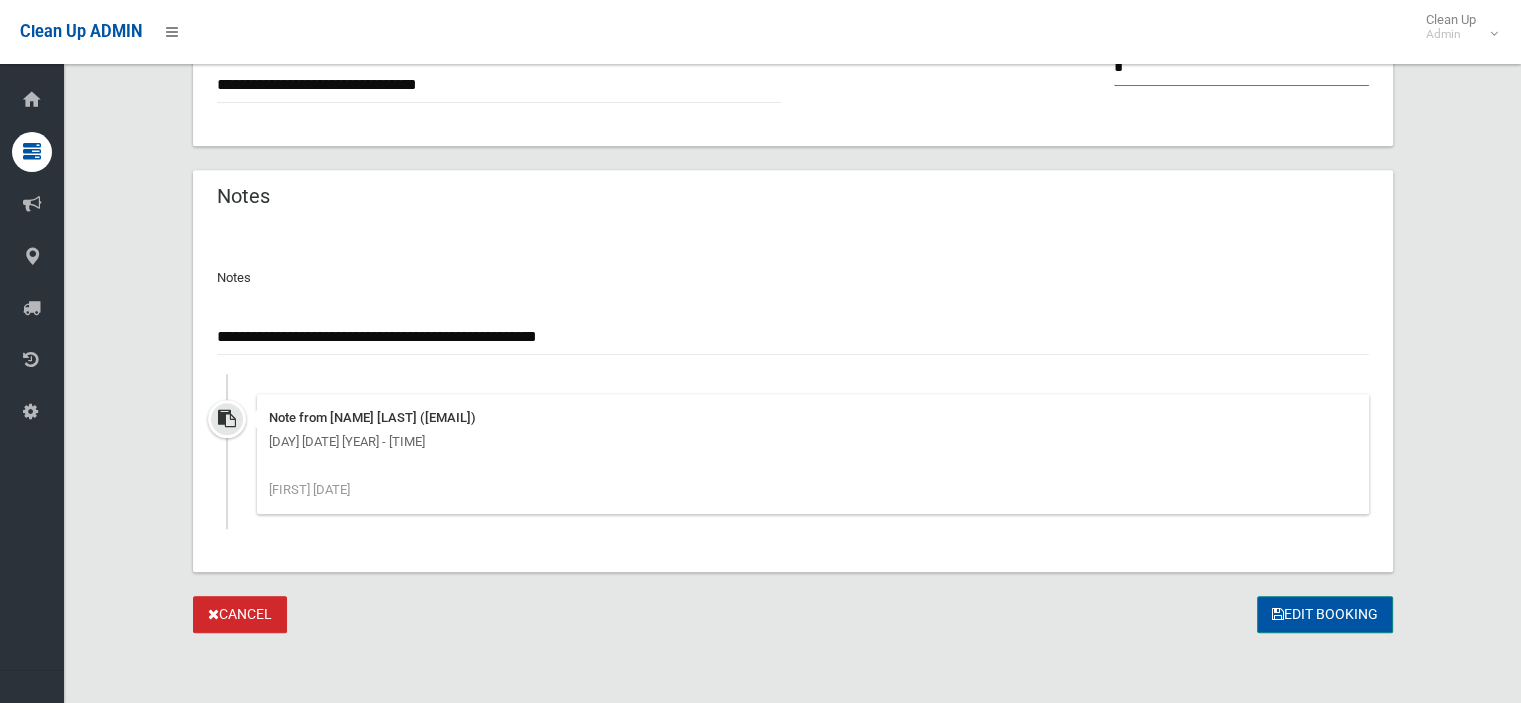 type on "*" 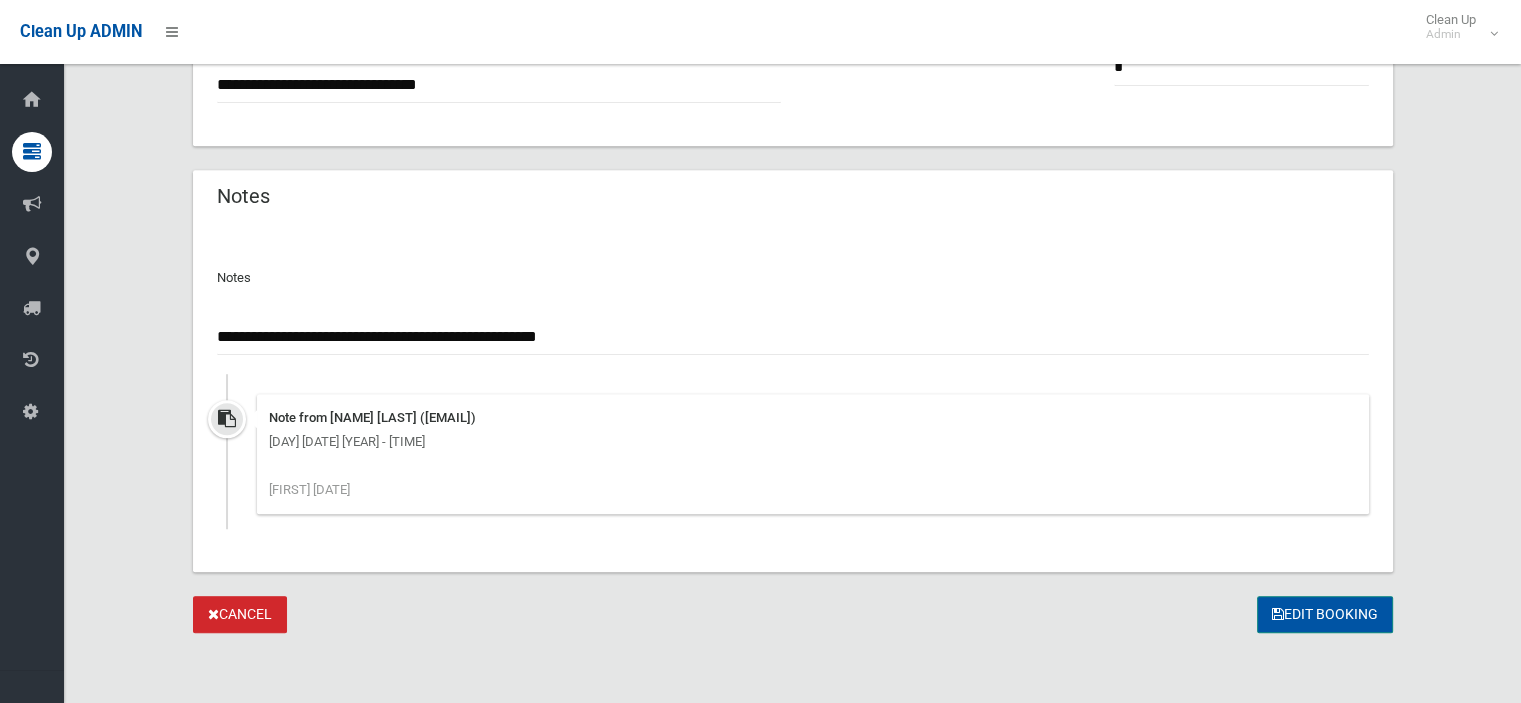 click on "Edit Booking" at bounding box center [1325, 614] 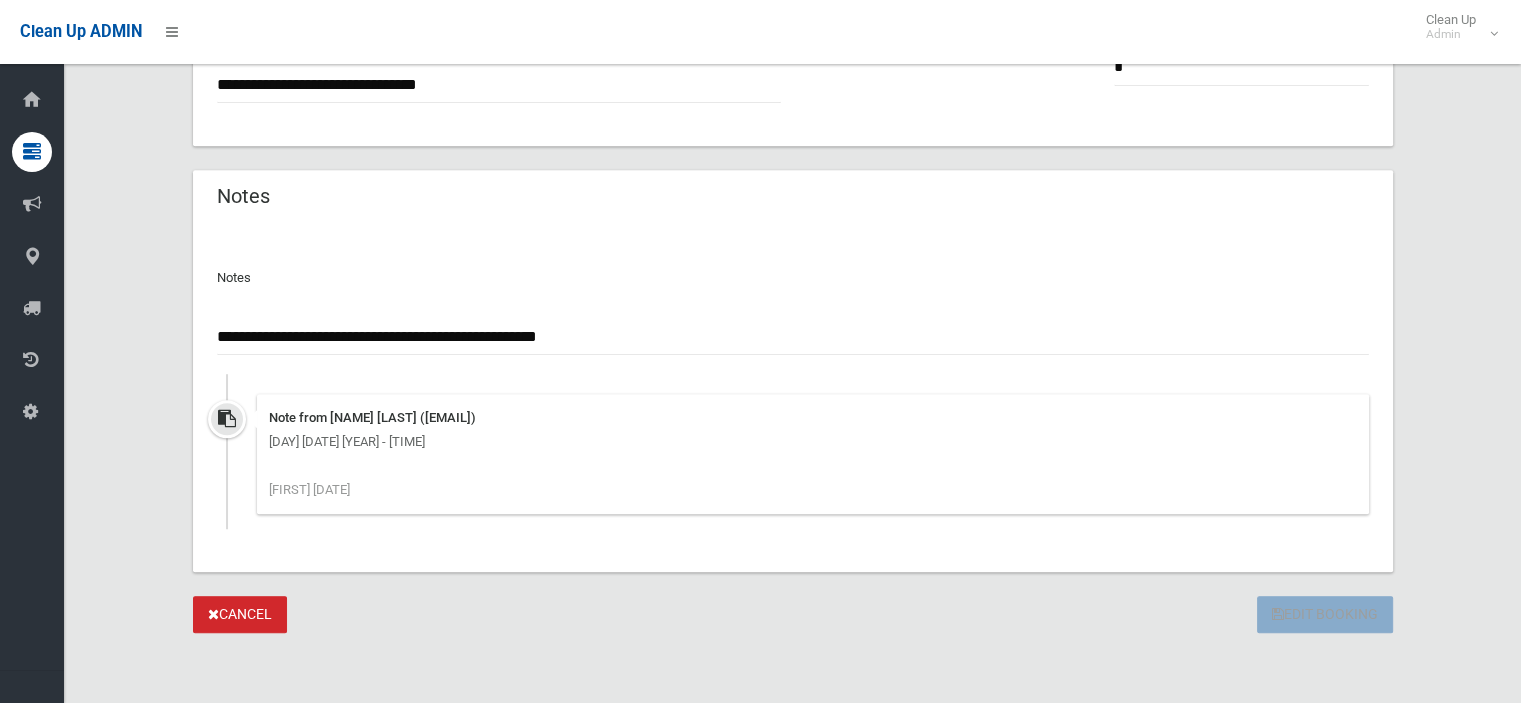 click on "Edit Booking" at bounding box center [1325, 614] 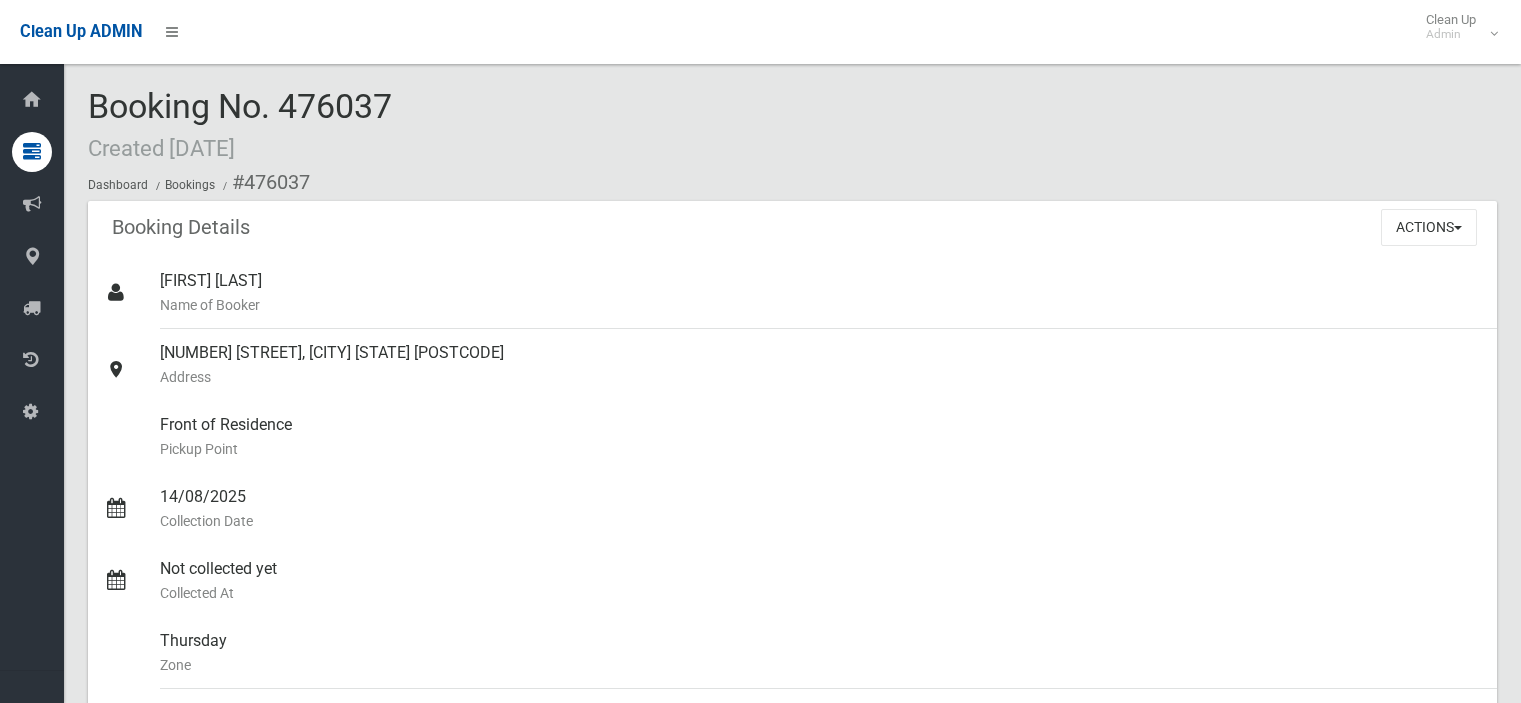 scroll, scrollTop: 0, scrollLeft: 0, axis: both 